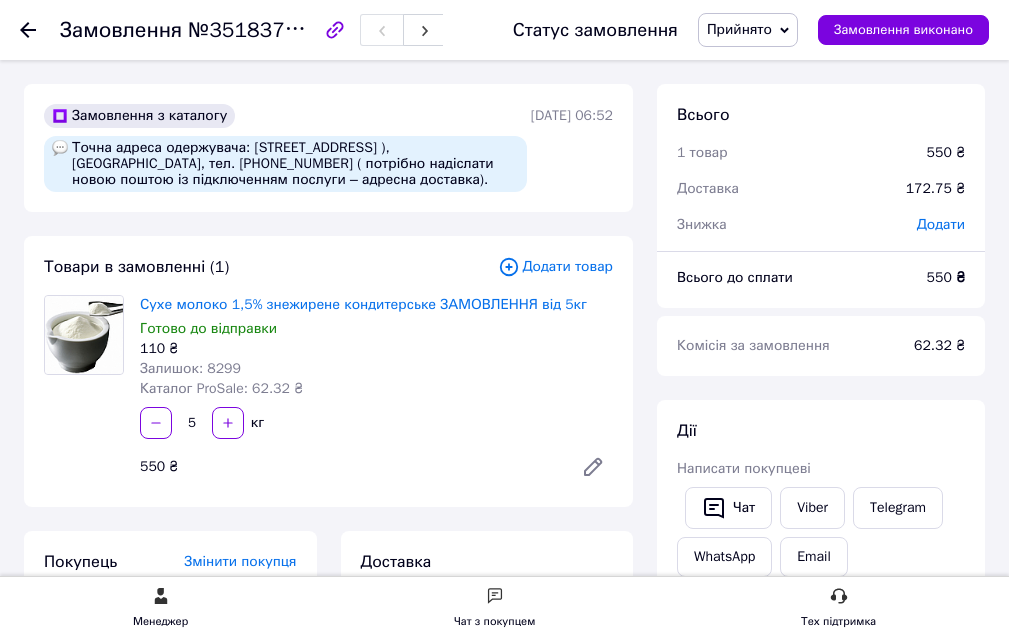 scroll, scrollTop: 0, scrollLeft: 0, axis: both 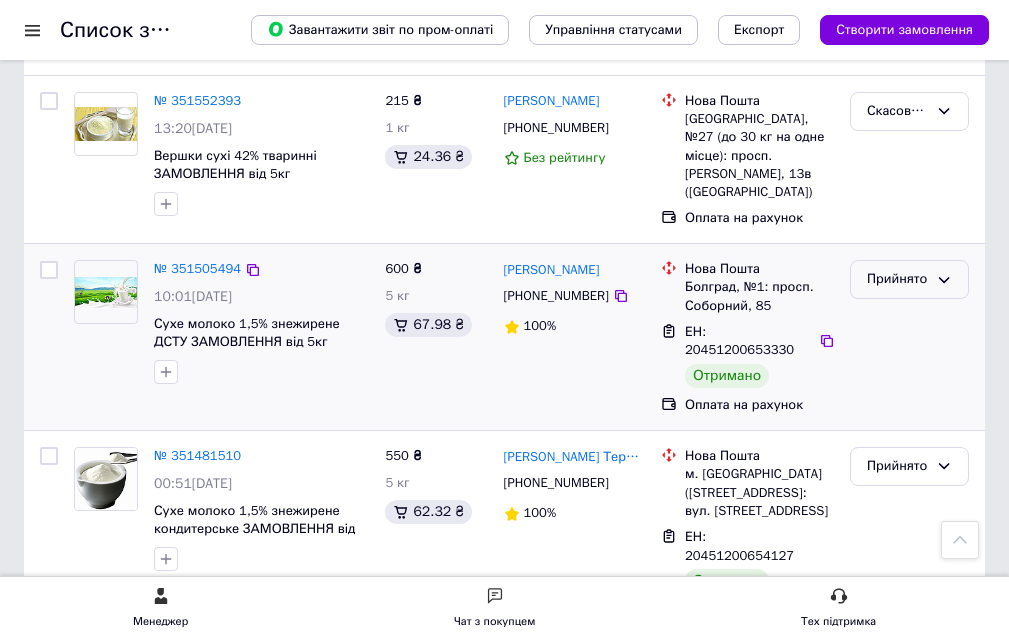 click on "Прийнято" at bounding box center (909, 279) 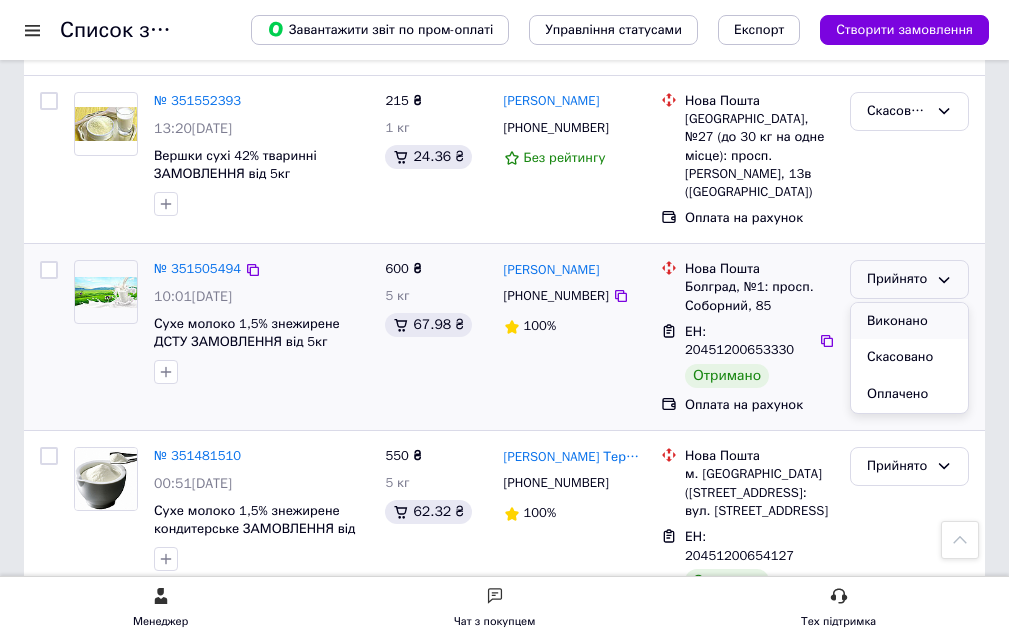 click on "Виконано" at bounding box center (909, 321) 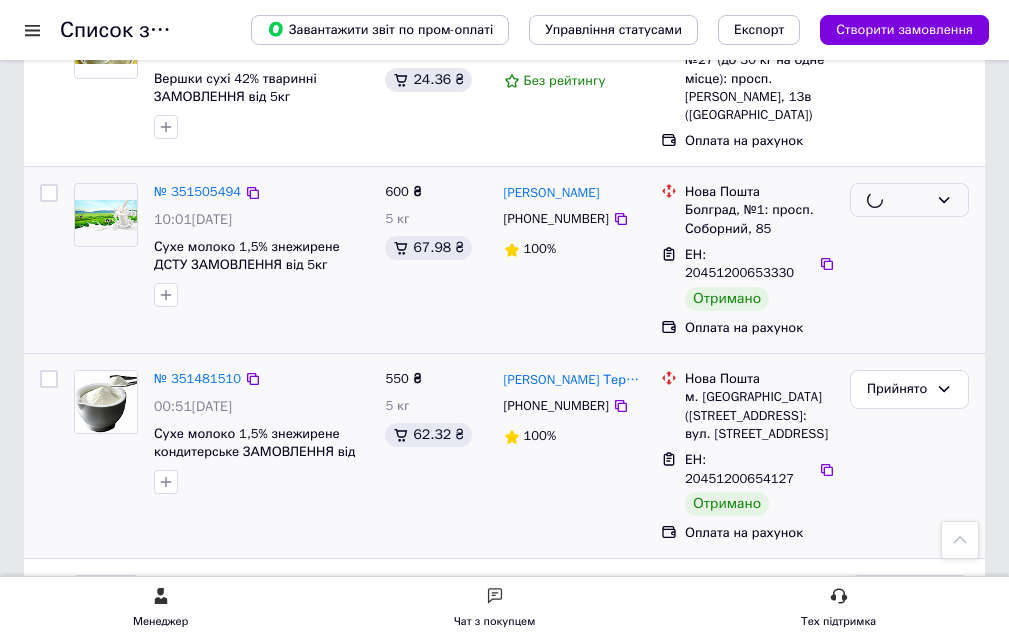 scroll, scrollTop: 800, scrollLeft: 0, axis: vertical 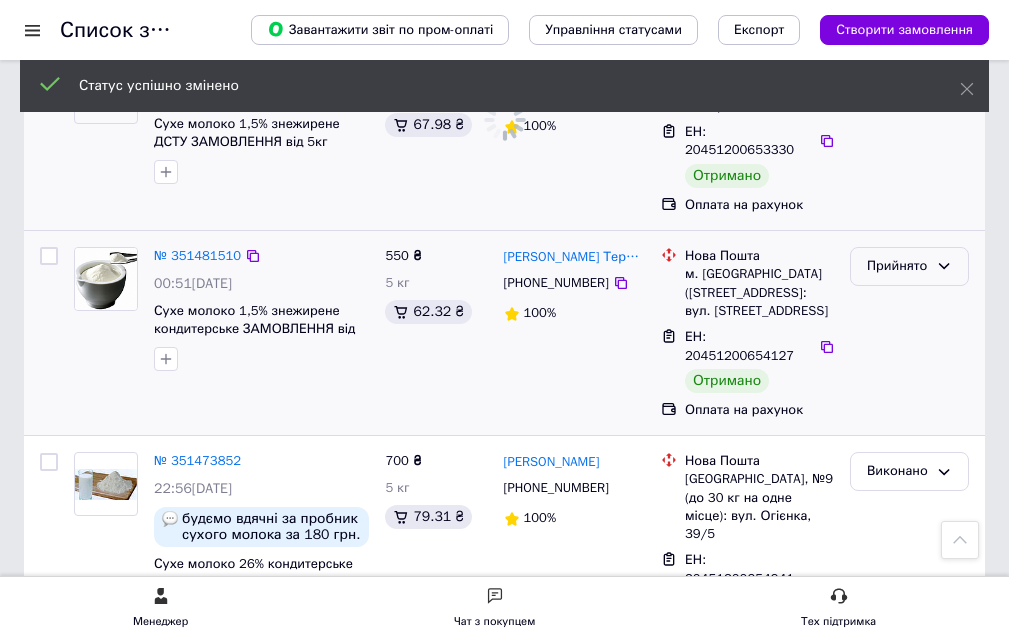click on "Прийнято" at bounding box center [897, 266] 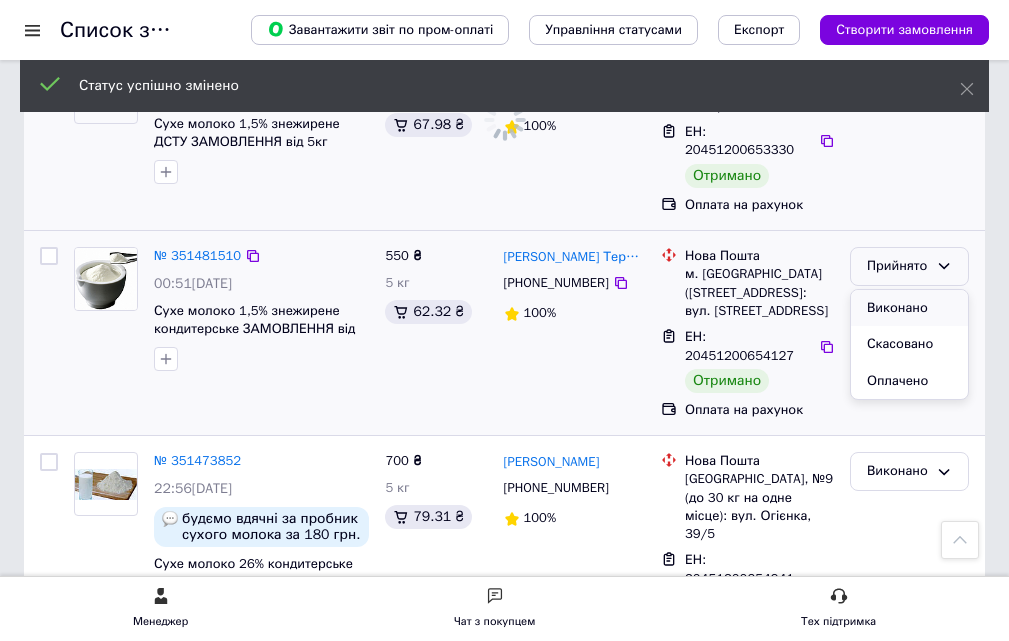 click on "Виконано" at bounding box center (909, 308) 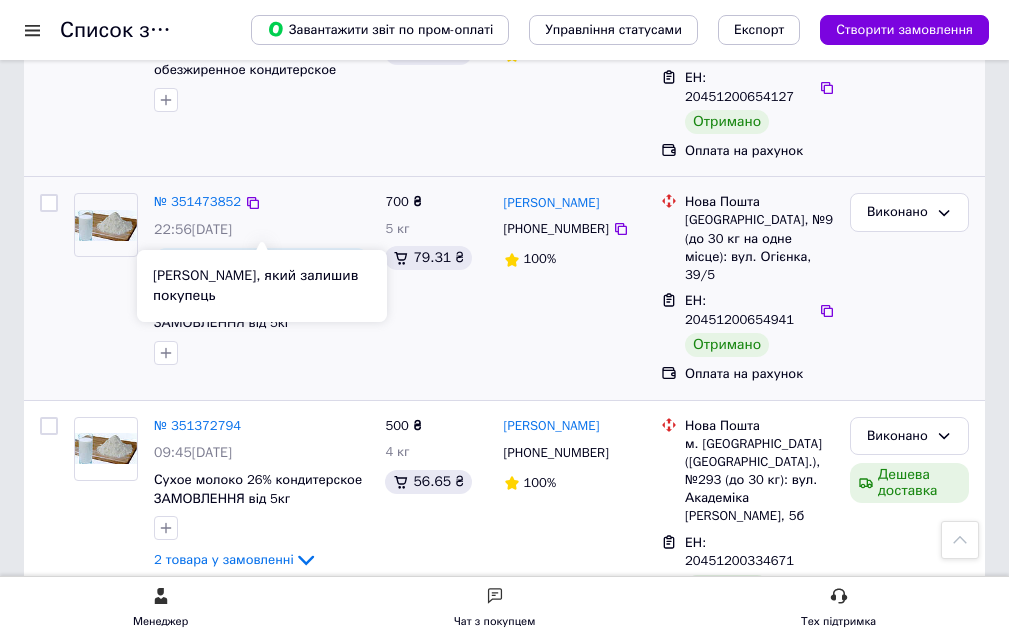 scroll, scrollTop: 159, scrollLeft: 0, axis: vertical 